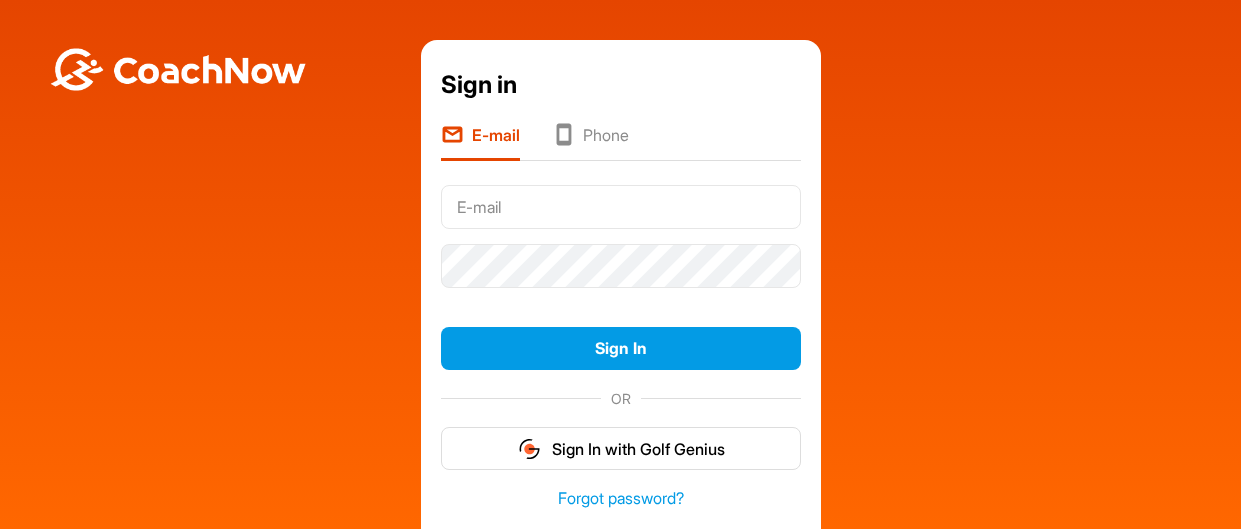 scroll, scrollTop: 0, scrollLeft: 0, axis: both 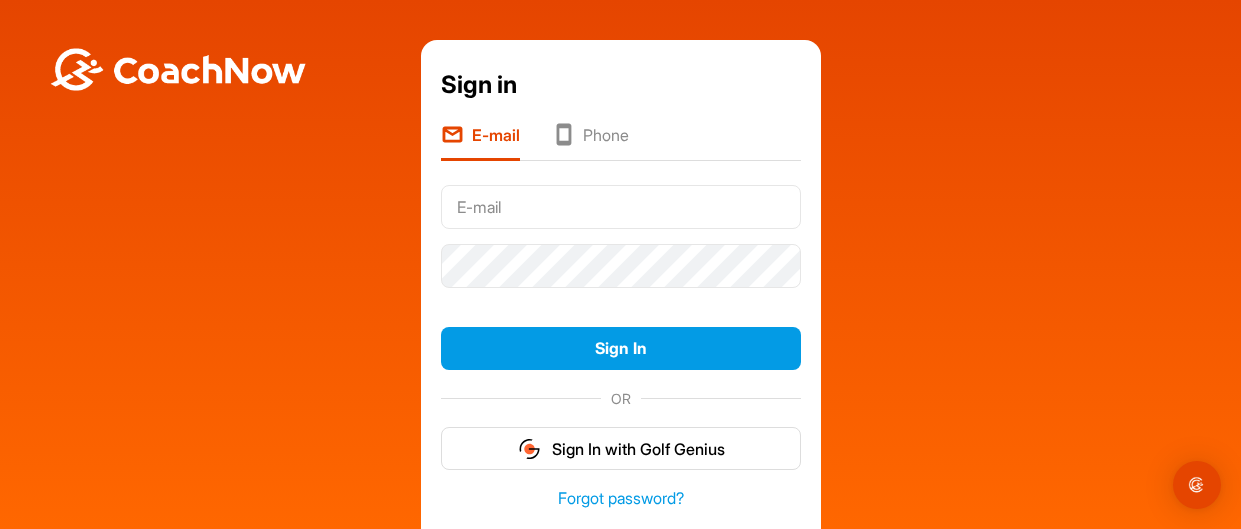 type on "[EMAIL]" 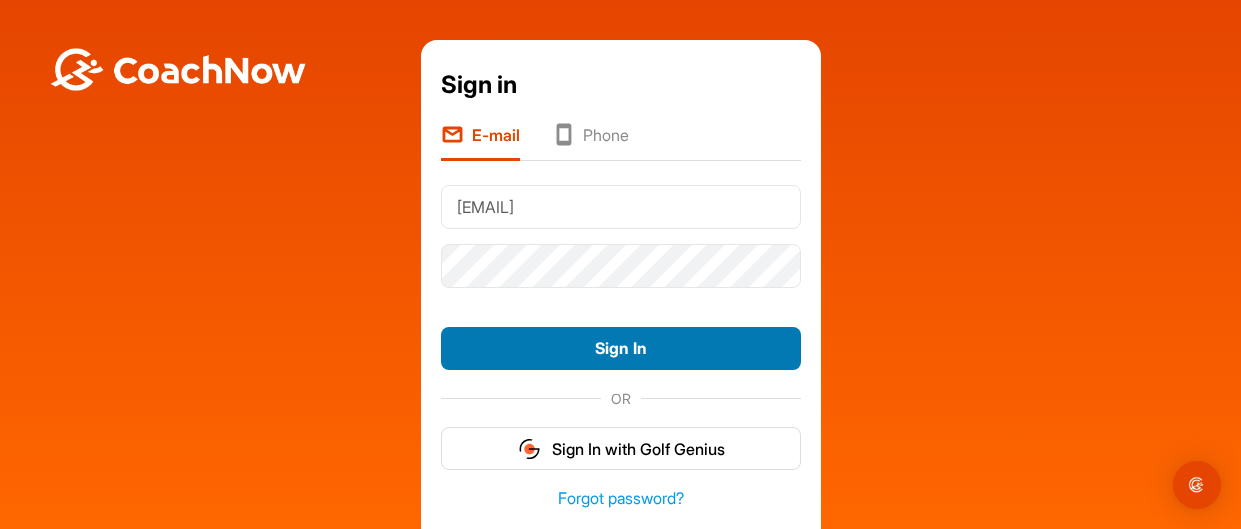 click on "Sign In" at bounding box center (621, 348) 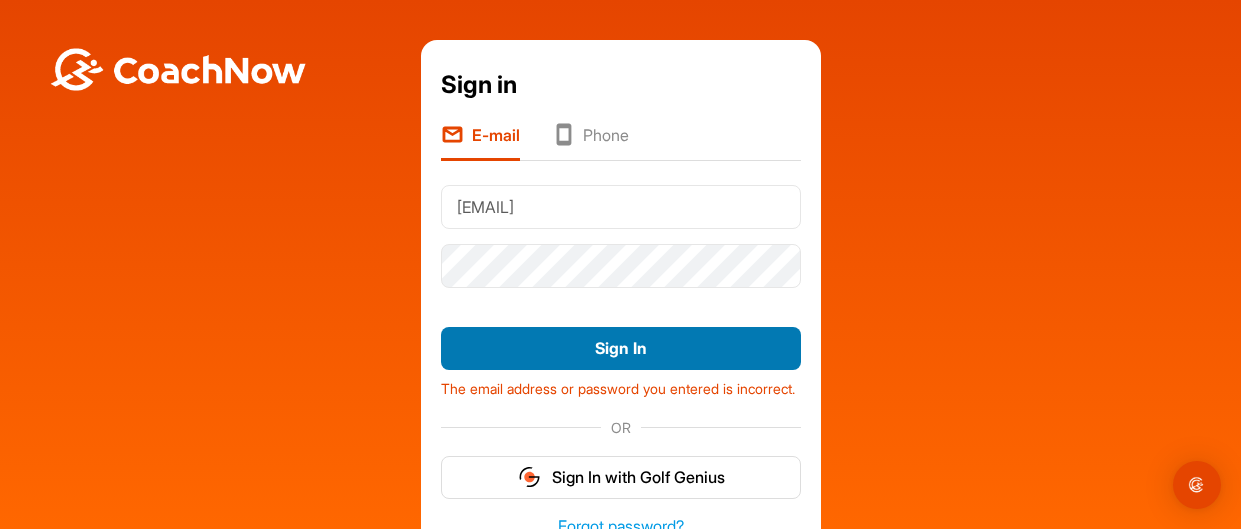 click on "Sign In" at bounding box center [621, 348] 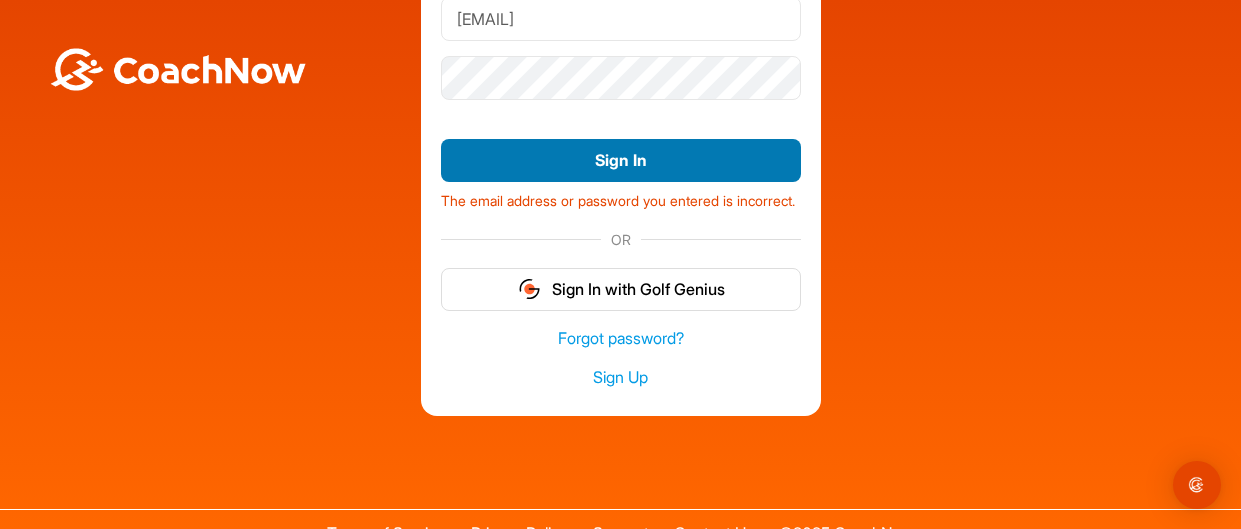 scroll, scrollTop: 196, scrollLeft: 0, axis: vertical 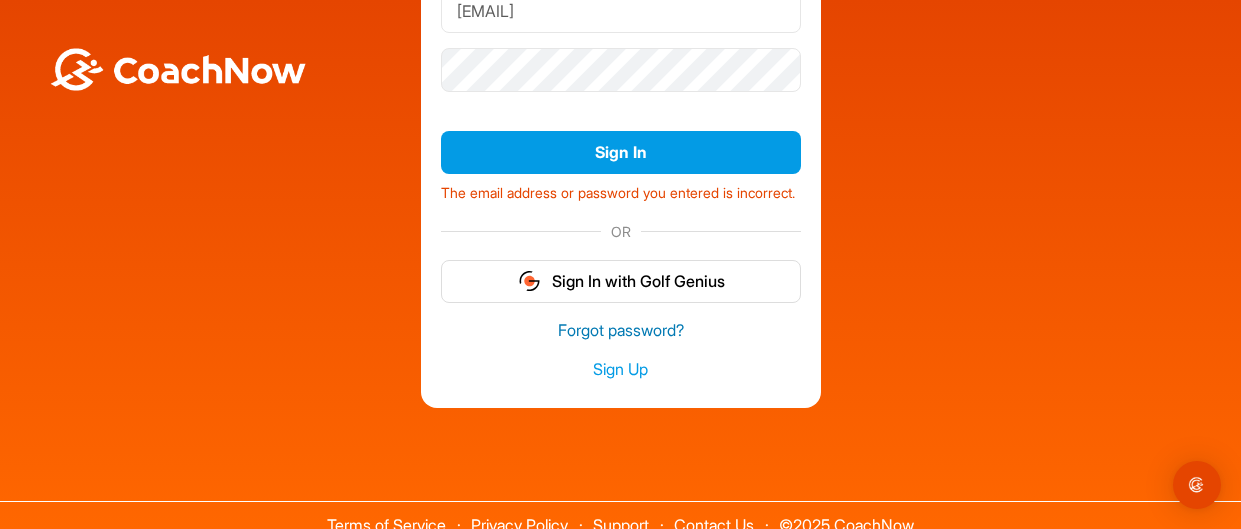 click on "Forgot password?" at bounding box center [621, 330] 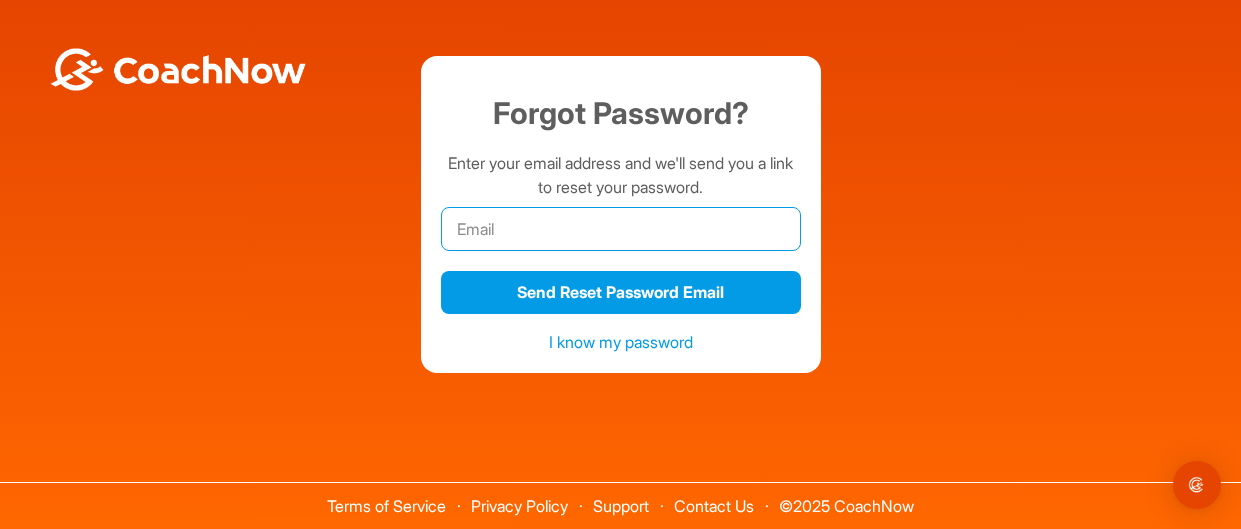 click at bounding box center [621, 229] 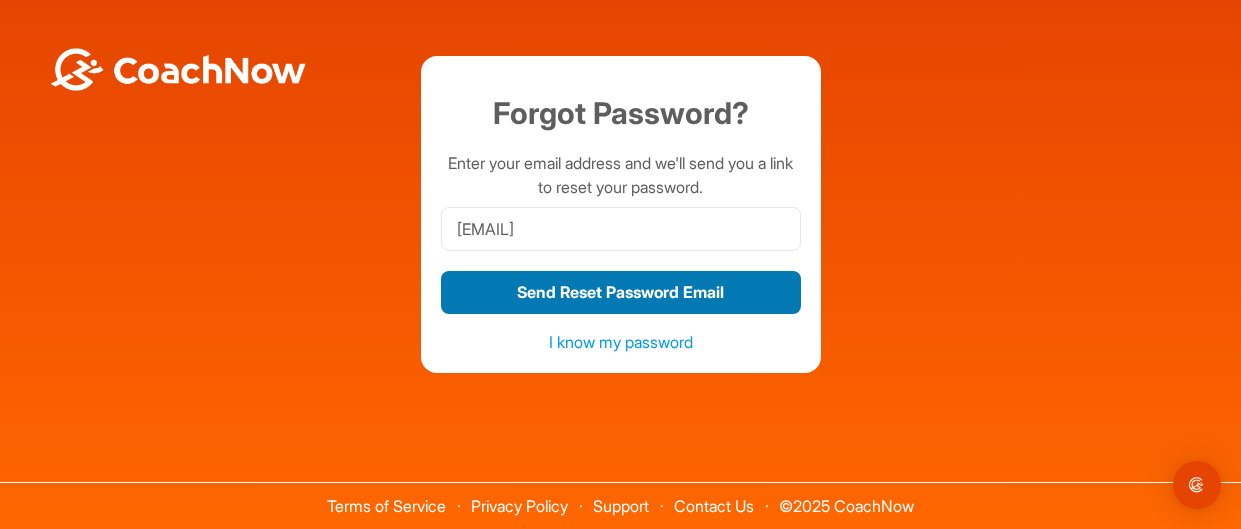 click on "Send Reset Password Email" at bounding box center (621, 292) 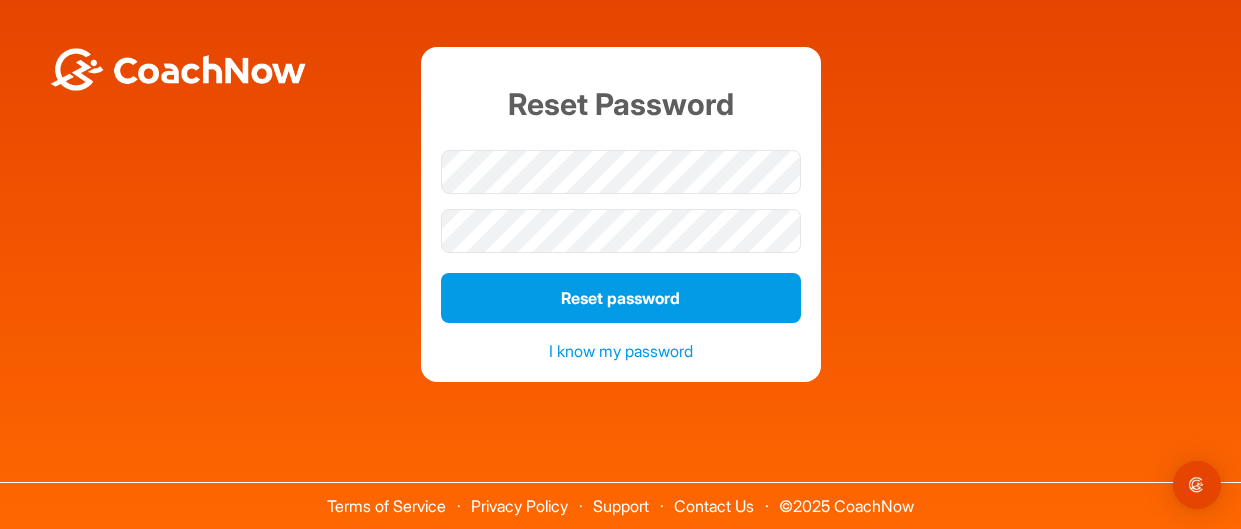 scroll, scrollTop: 0, scrollLeft: 0, axis: both 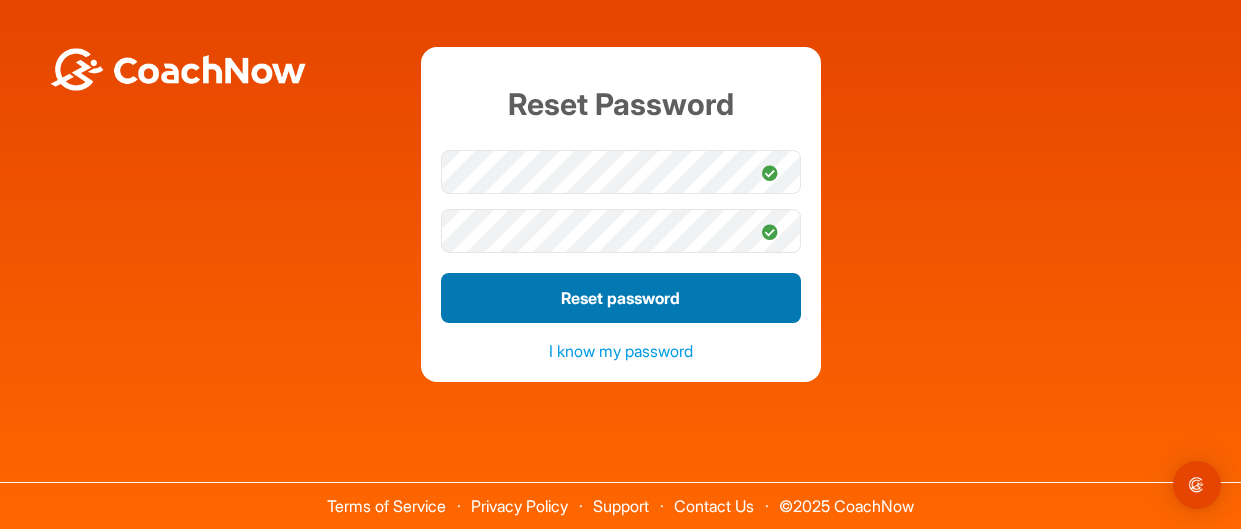 click on "Reset password" at bounding box center [621, 298] 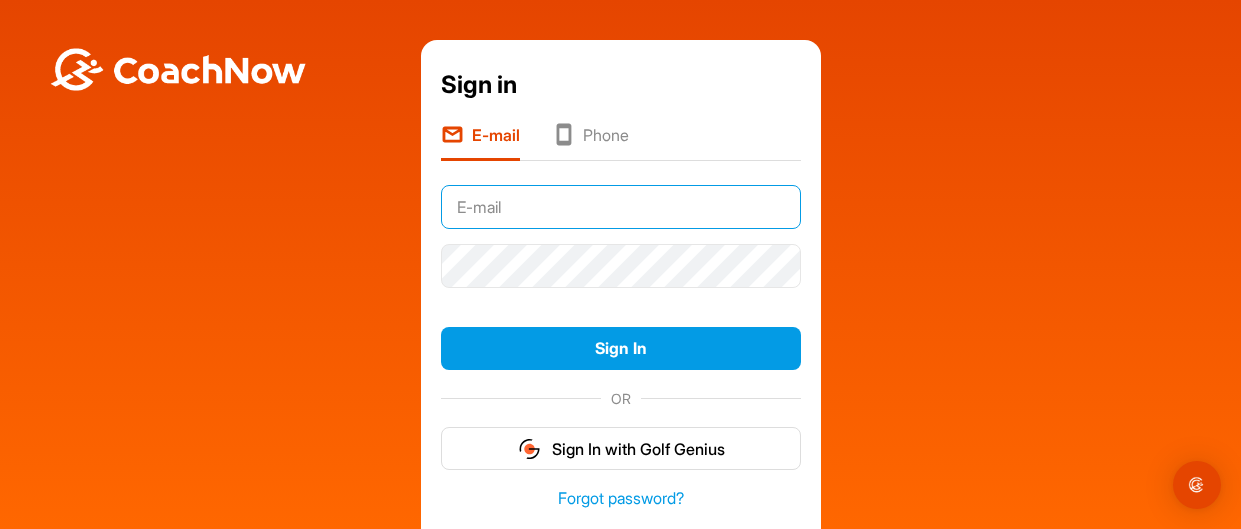 type on "[EMAIL]" 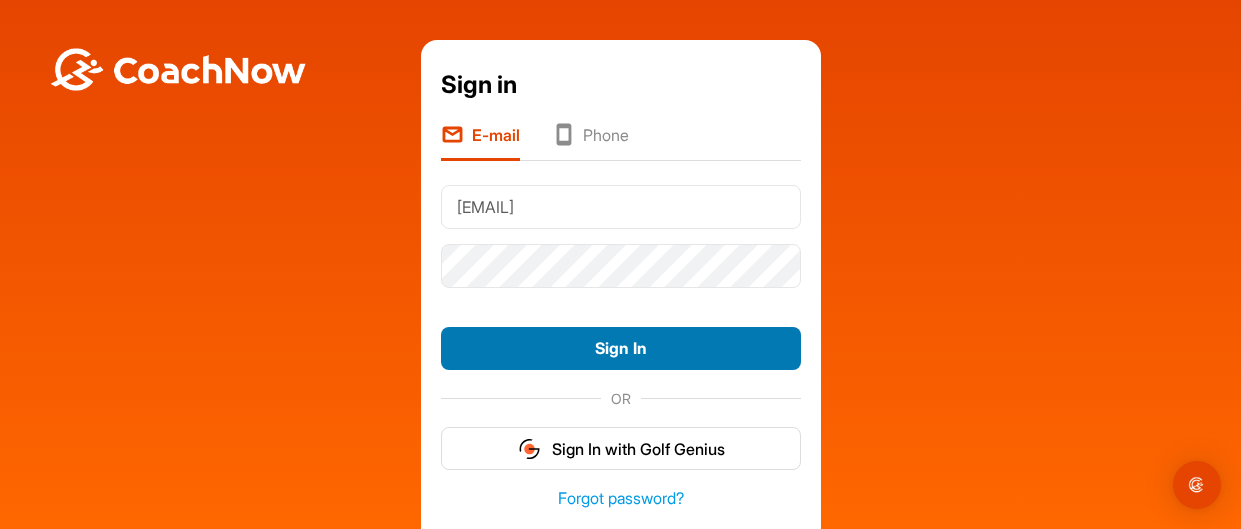 click on "Sign In" at bounding box center [621, 348] 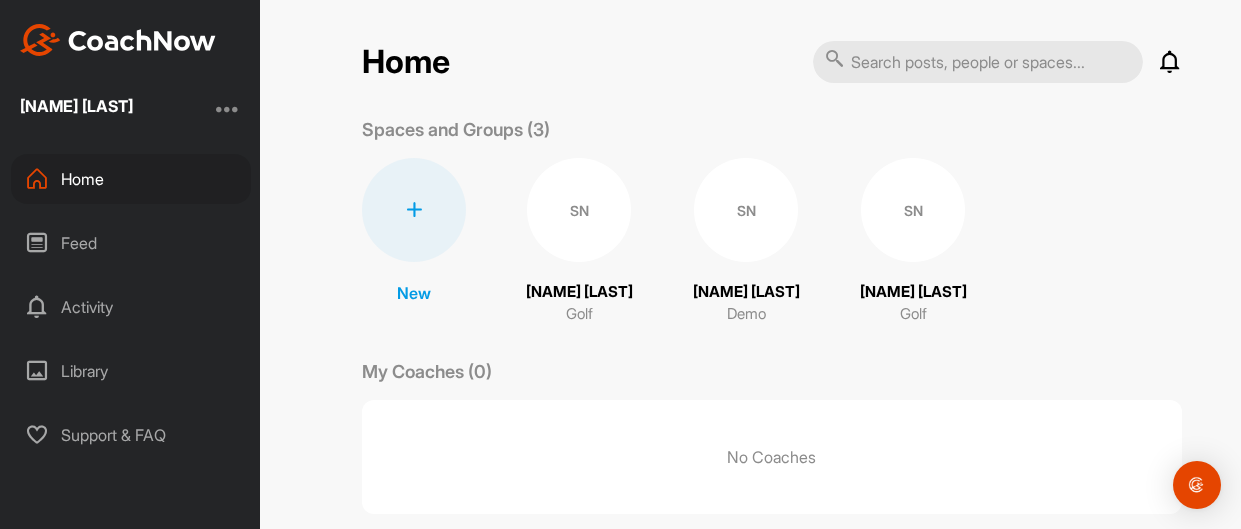 scroll, scrollTop: 0, scrollLeft: 0, axis: both 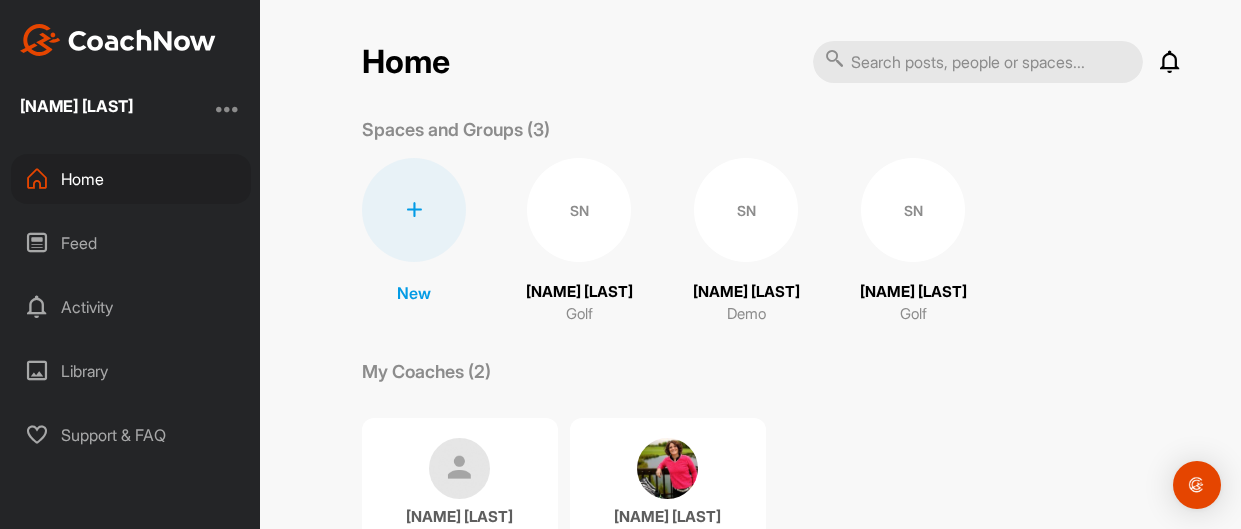 click on "SN" at bounding box center (579, 210) 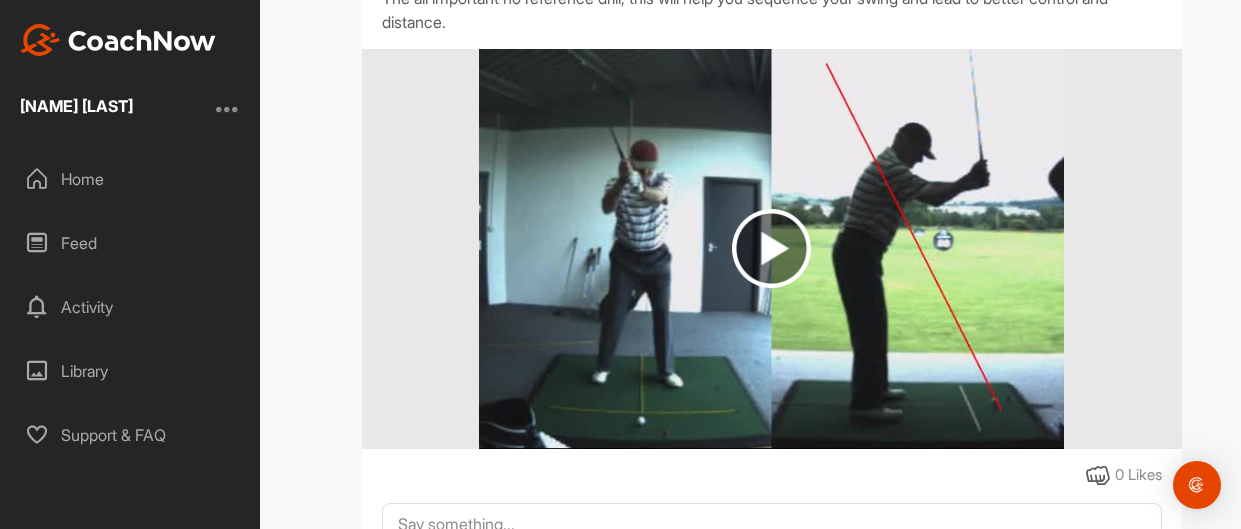 scroll, scrollTop: 1191, scrollLeft: 0, axis: vertical 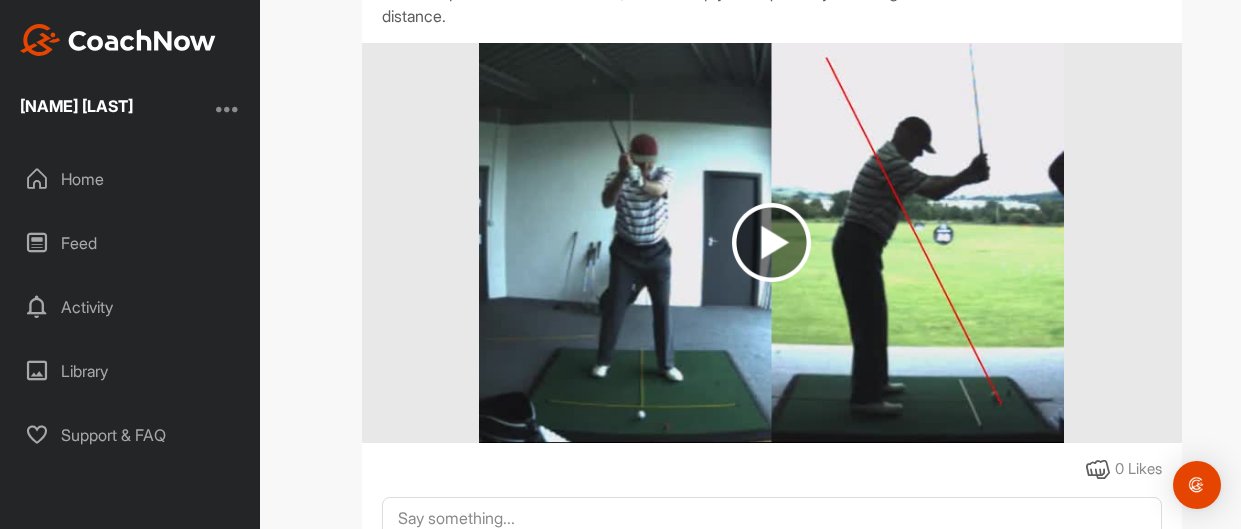 click at bounding box center [771, 242] 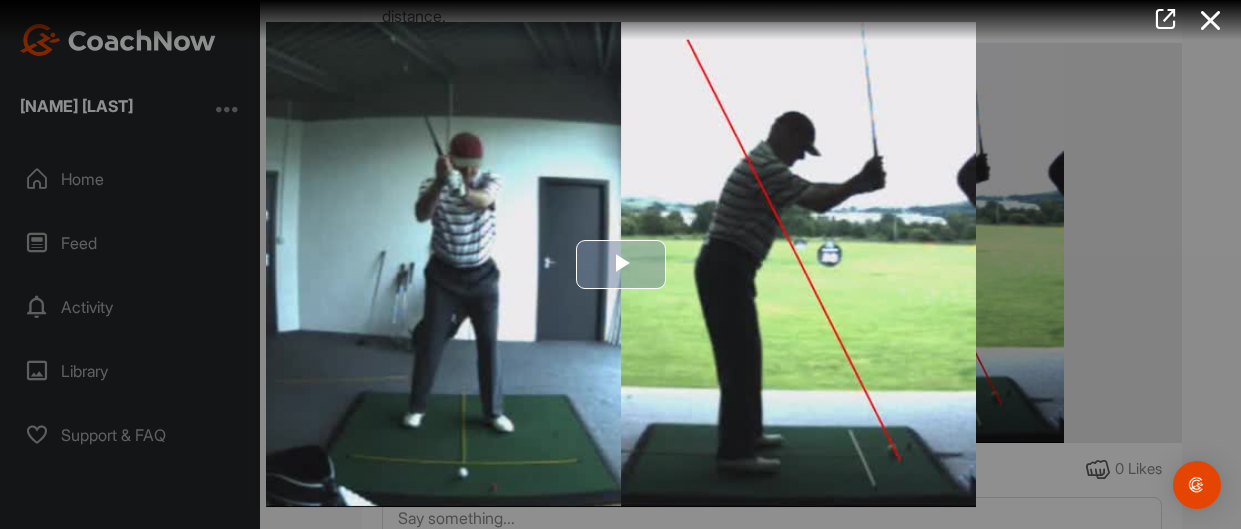 click at bounding box center [621, 265] 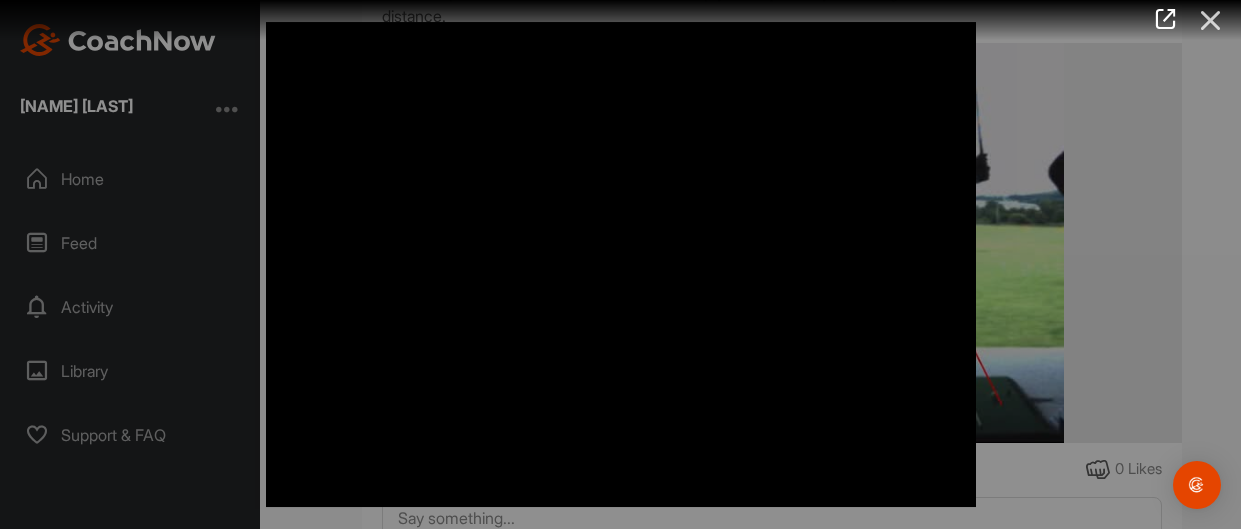 click at bounding box center (1211, 20) 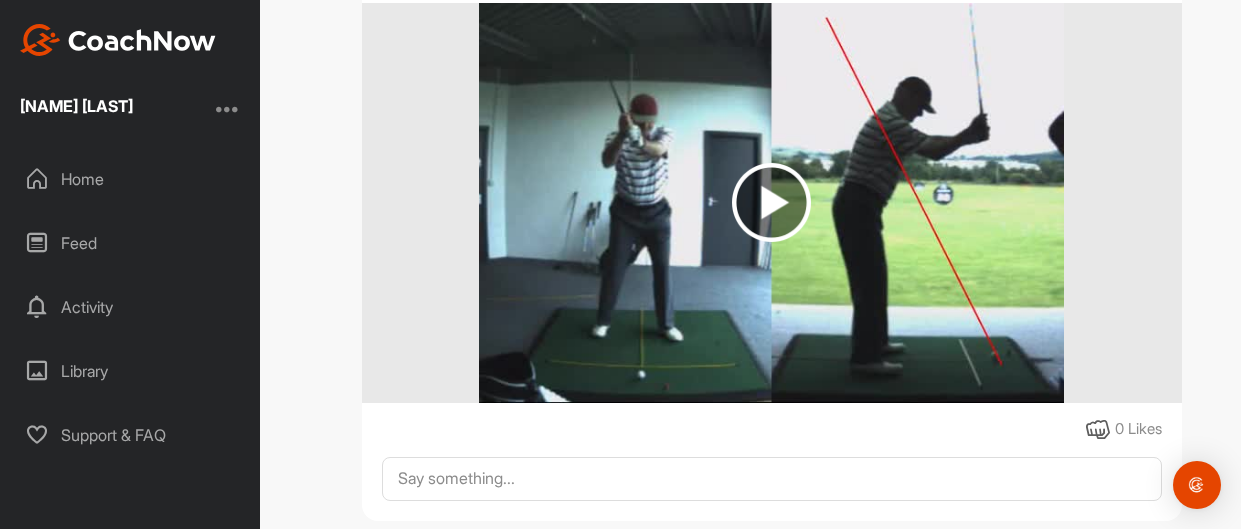 scroll, scrollTop: 1223, scrollLeft: 0, axis: vertical 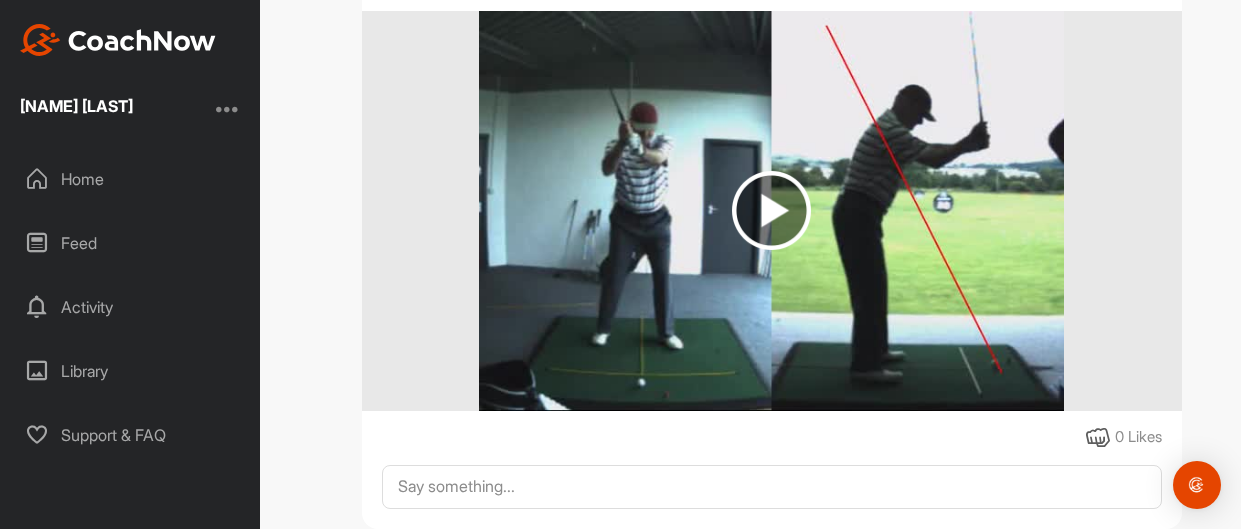 click at bounding box center [771, 210] 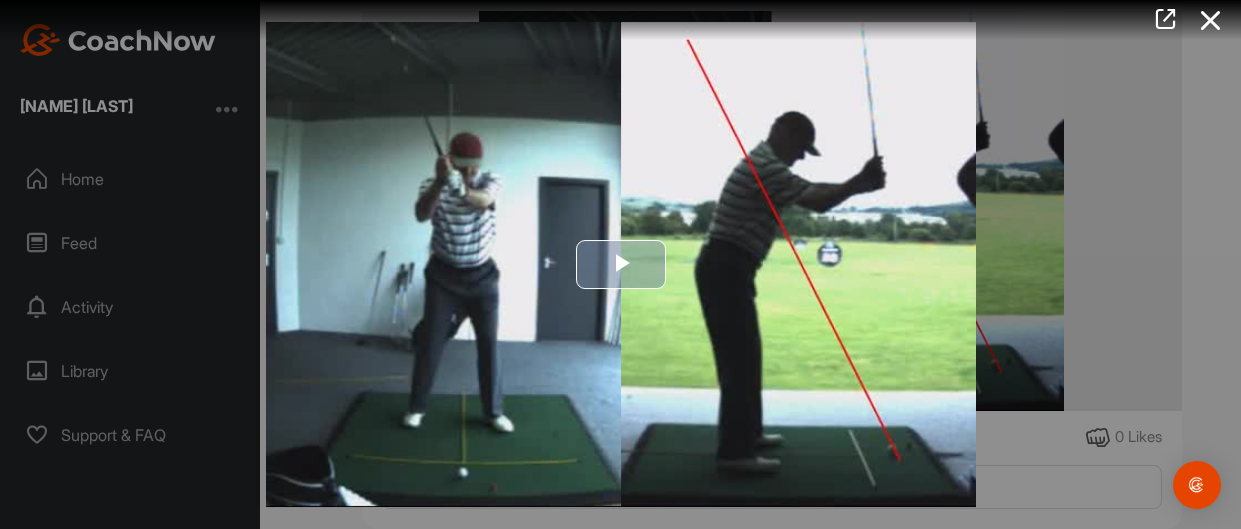 click at bounding box center [621, 265] 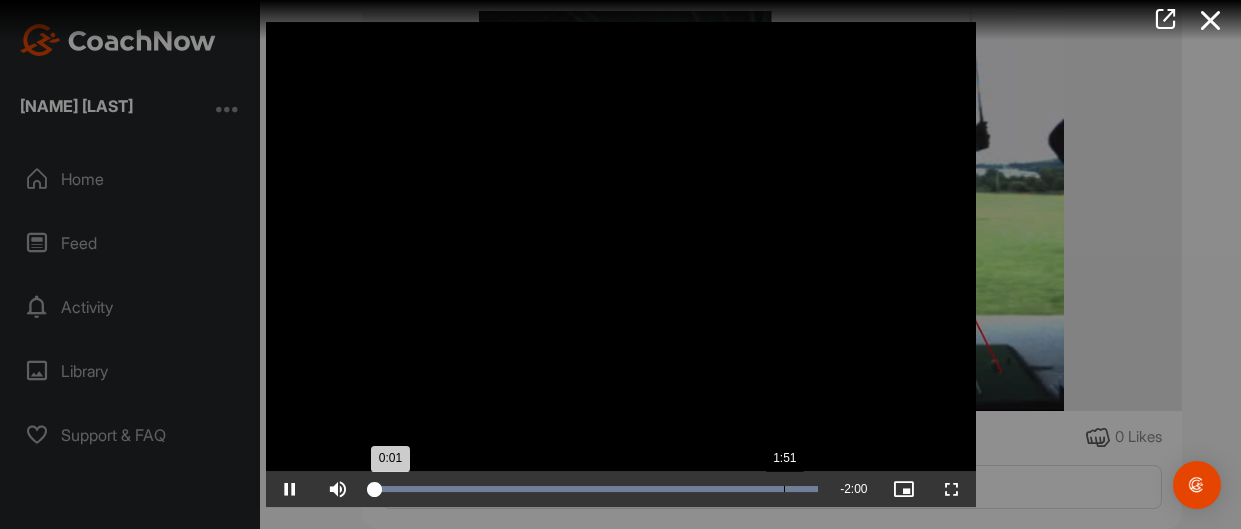 click on "Loaded :  100.00% 1:51 0:01" at bounding box center (595, 489) 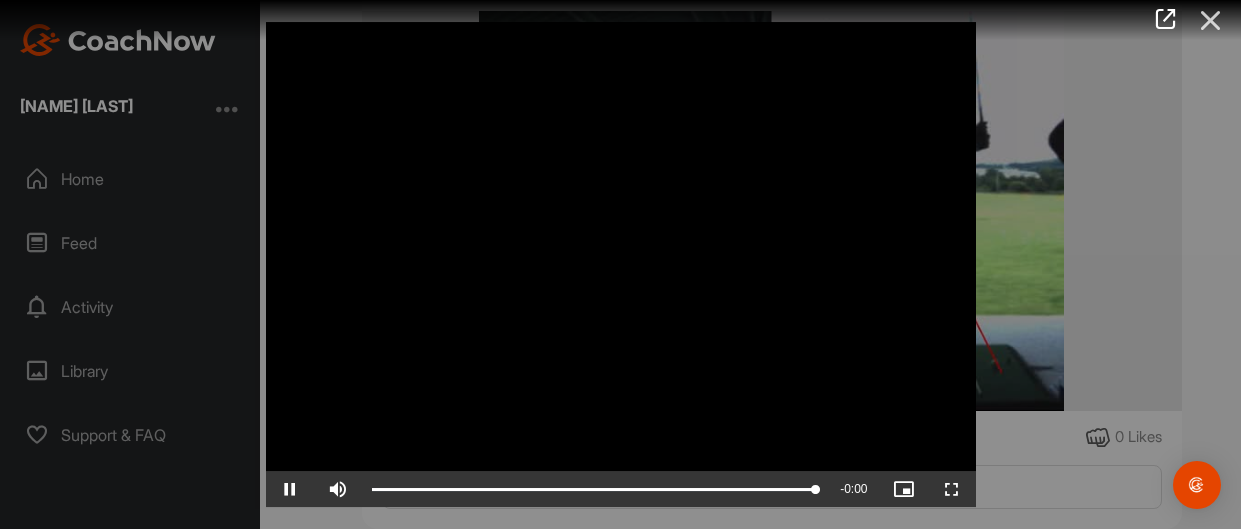 click at bounding box center [1211, 20] 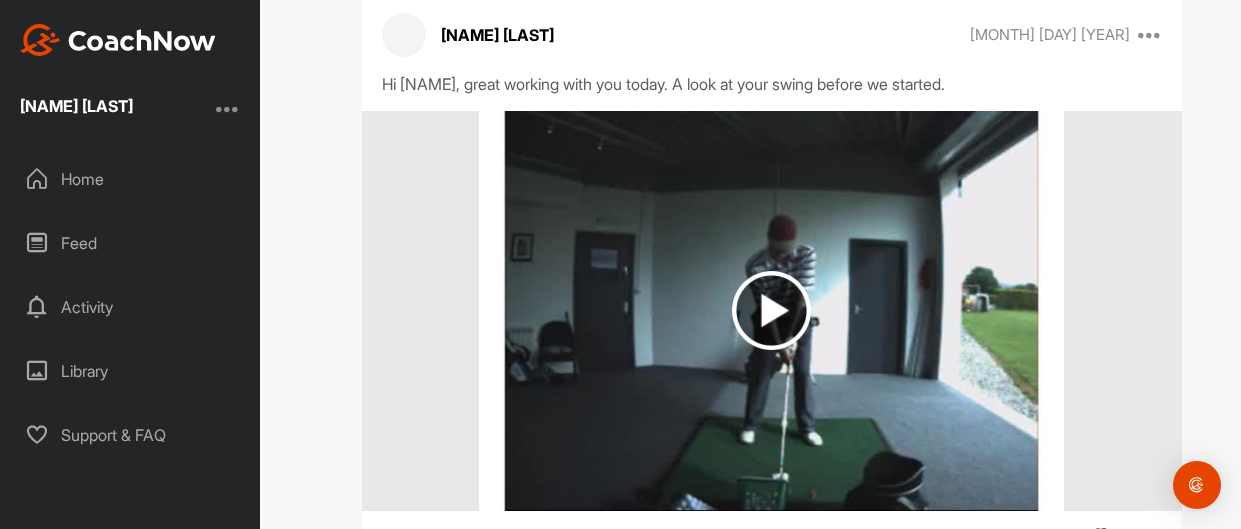 scroll, scrollTop: 2432, scrollLeft: 0, axis: vertical 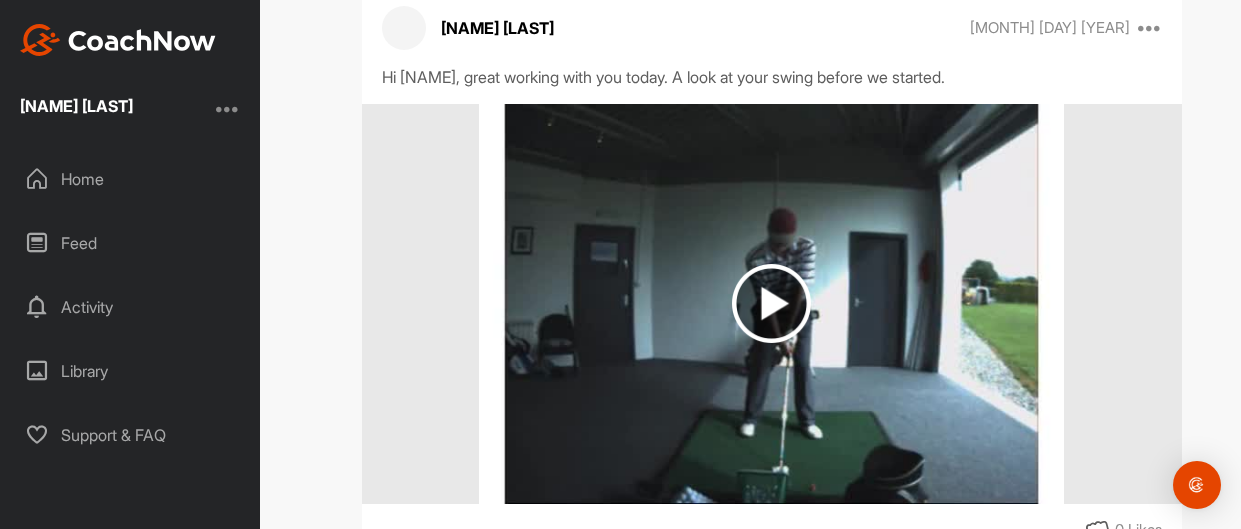 click at bounding box center [771, 303] 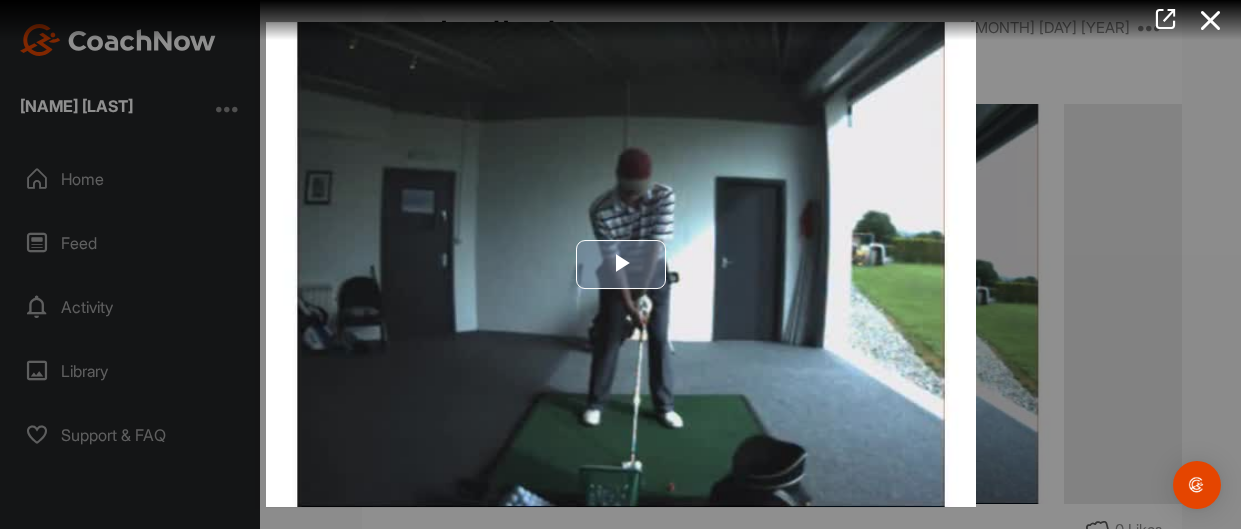 click at bounding box center [621, 265] 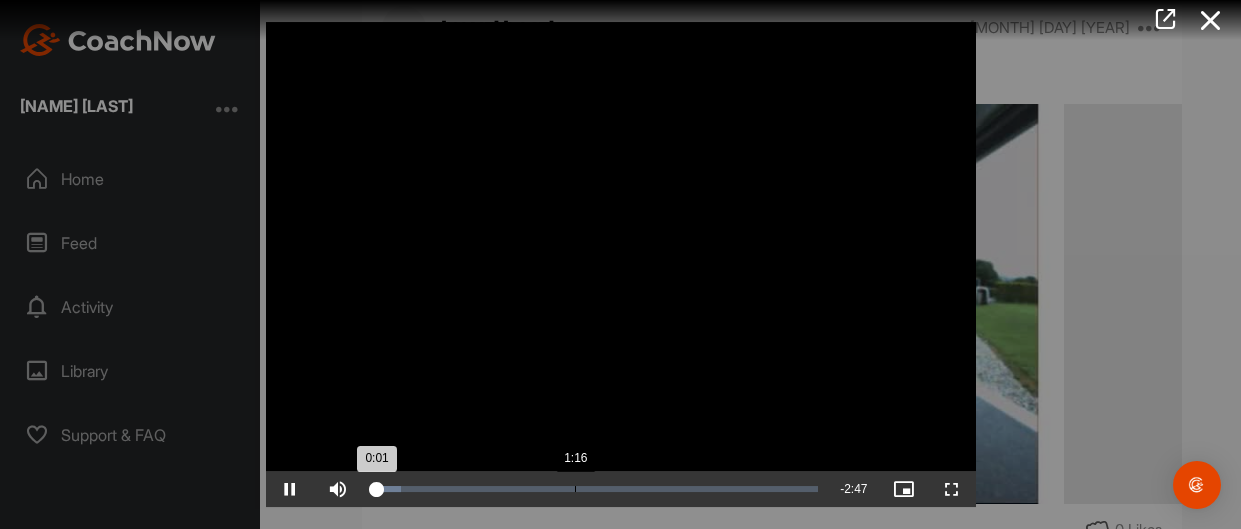 click on "Loaded :  6.62% 1:16 0:01" at bounding box center (595, 489) 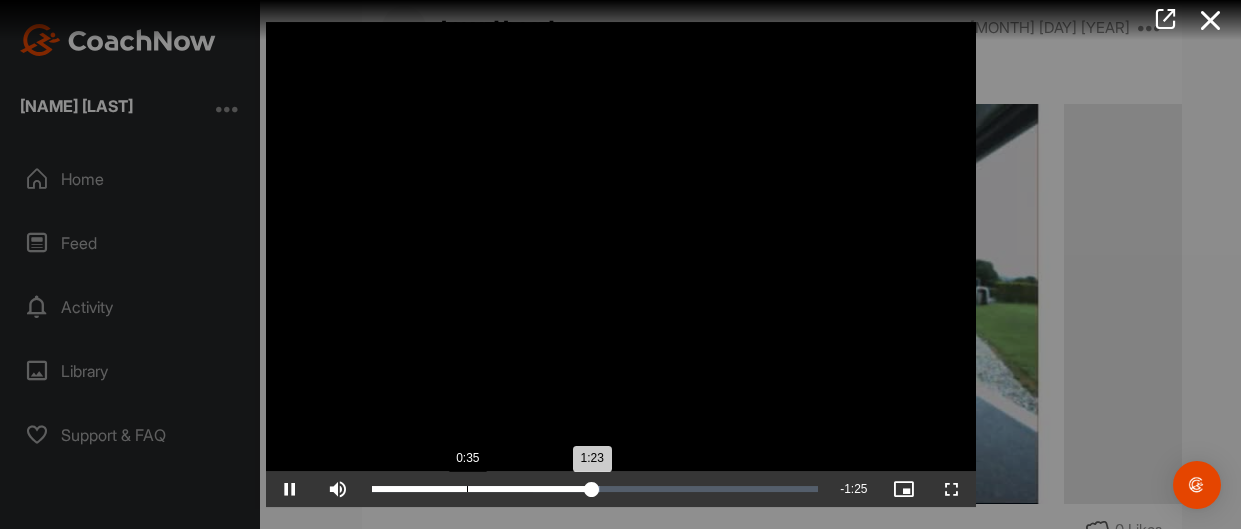 click on "Loaded :  51.07% 0:35 1:23" at bounding box center [595, 489] 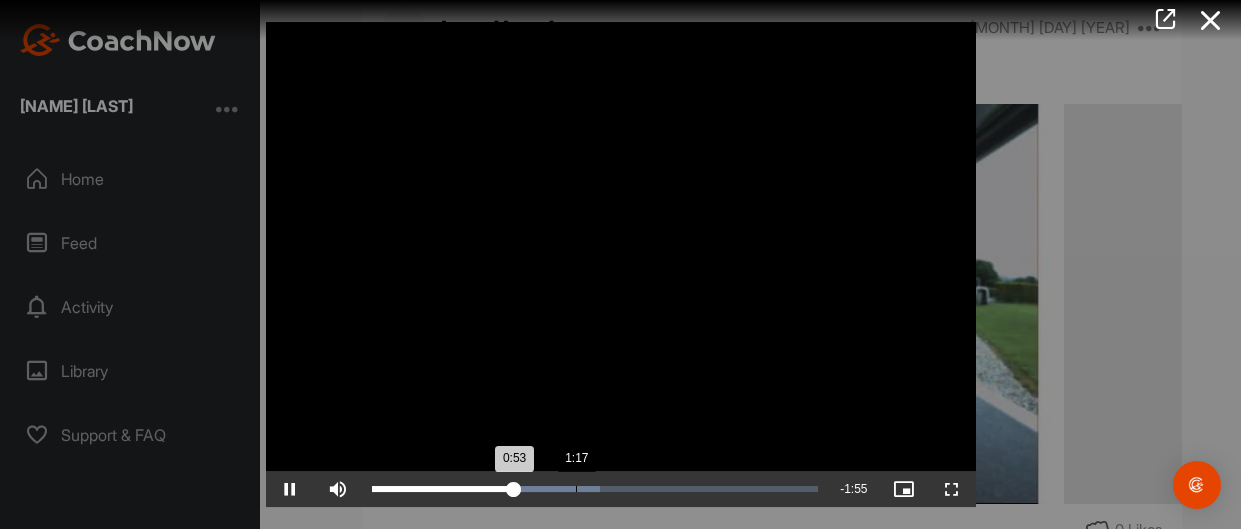 click on "Loaded :  51.25% 1:17 0:53" at bounding box center [595, 489] 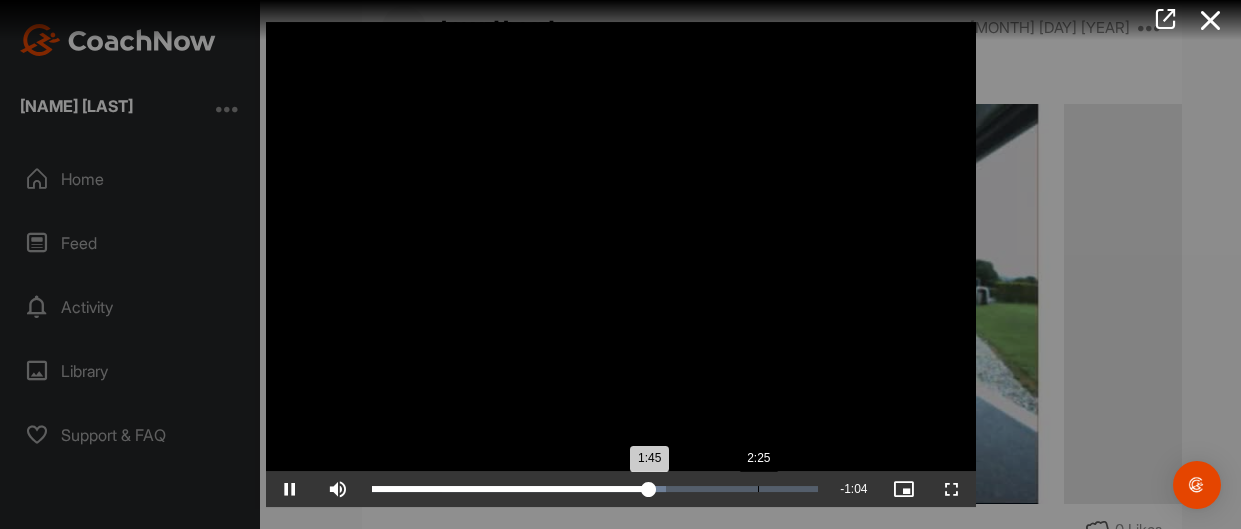 click on "Loaded :  65.93% 2:25 1:45" at bounding box center [595, 489] 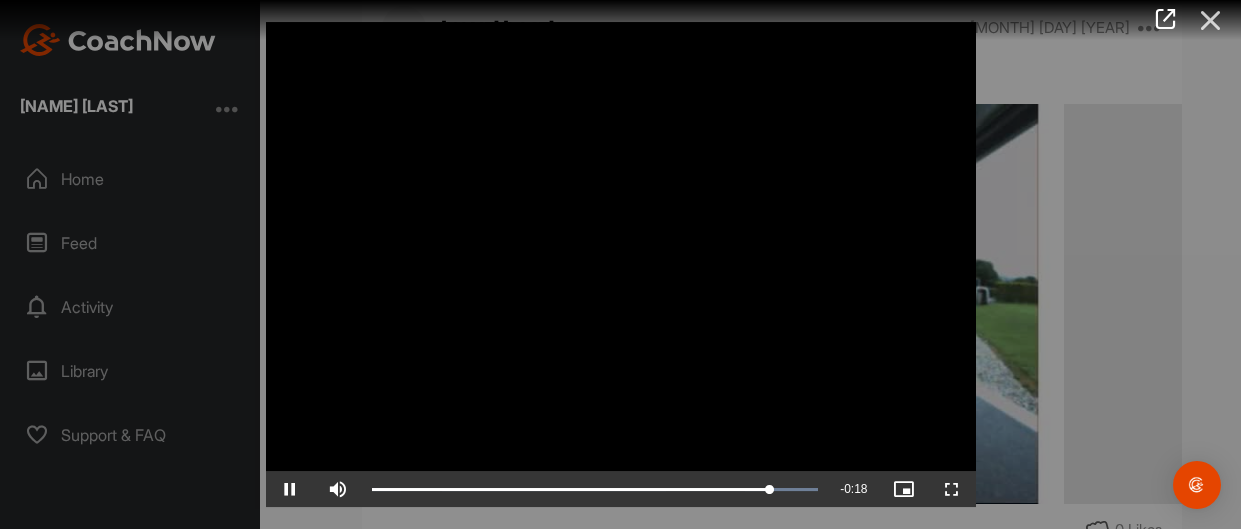 click at bounding box center [1211, 20] 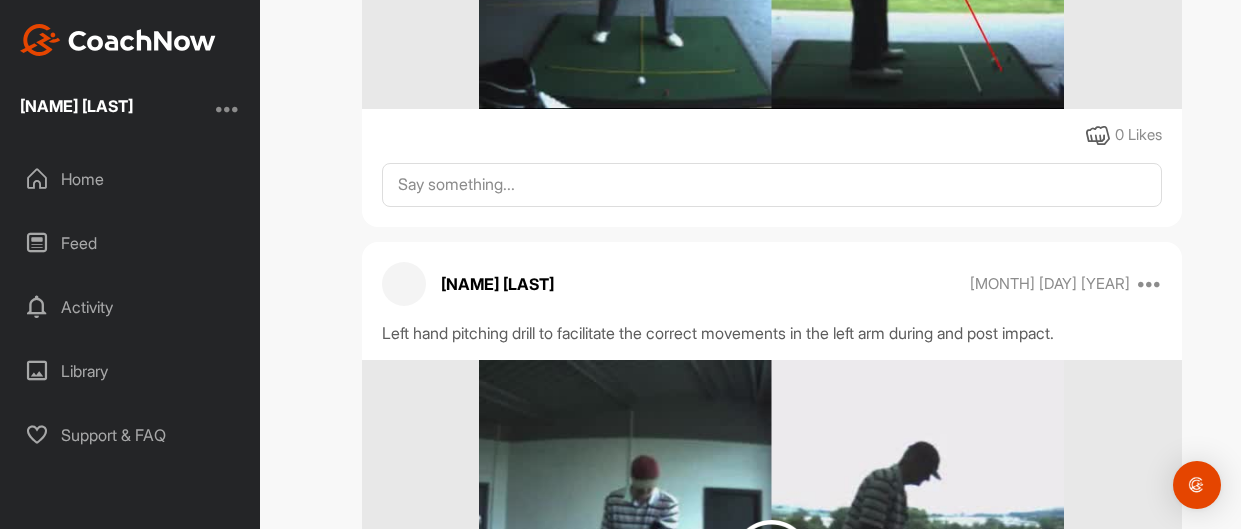 scroll, scrollTop: 0, scrollLeft: 0, axis: both 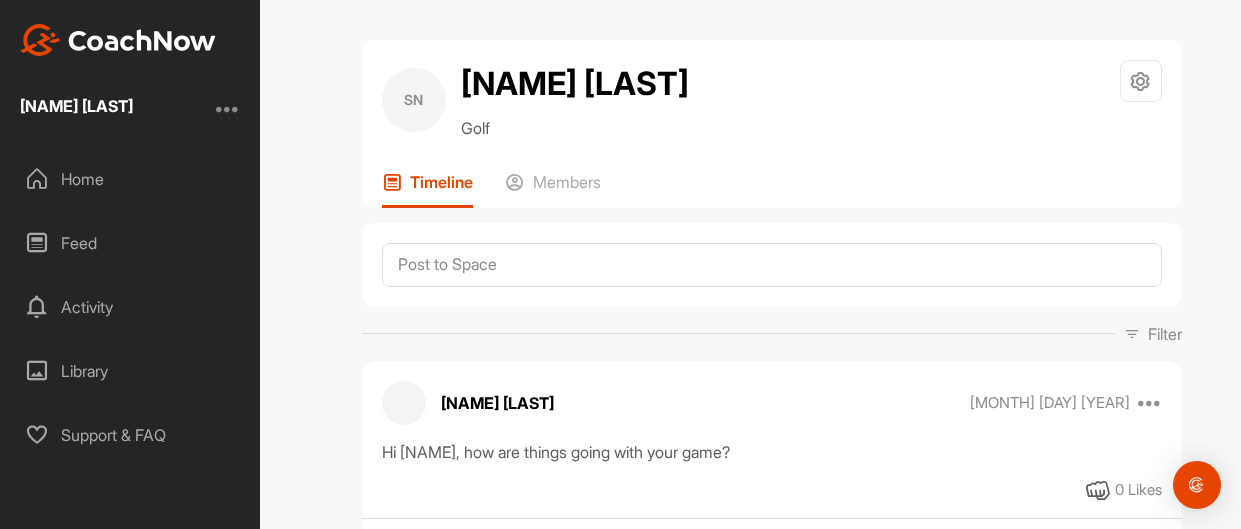 click on "SN" at bounding box center [414, 100] 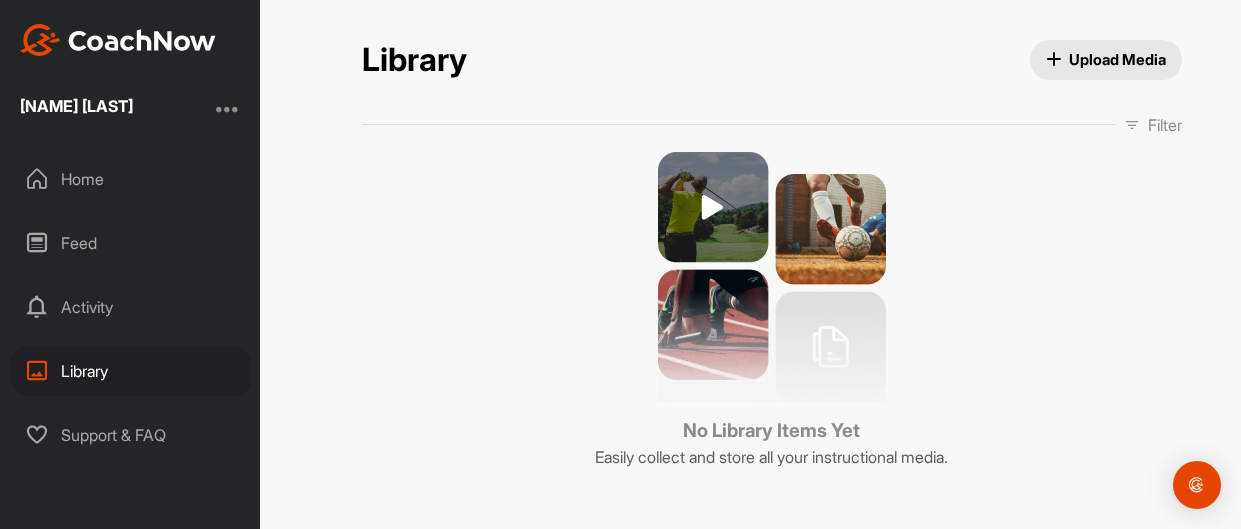 click on "Home" at bounding box center [131, 179] 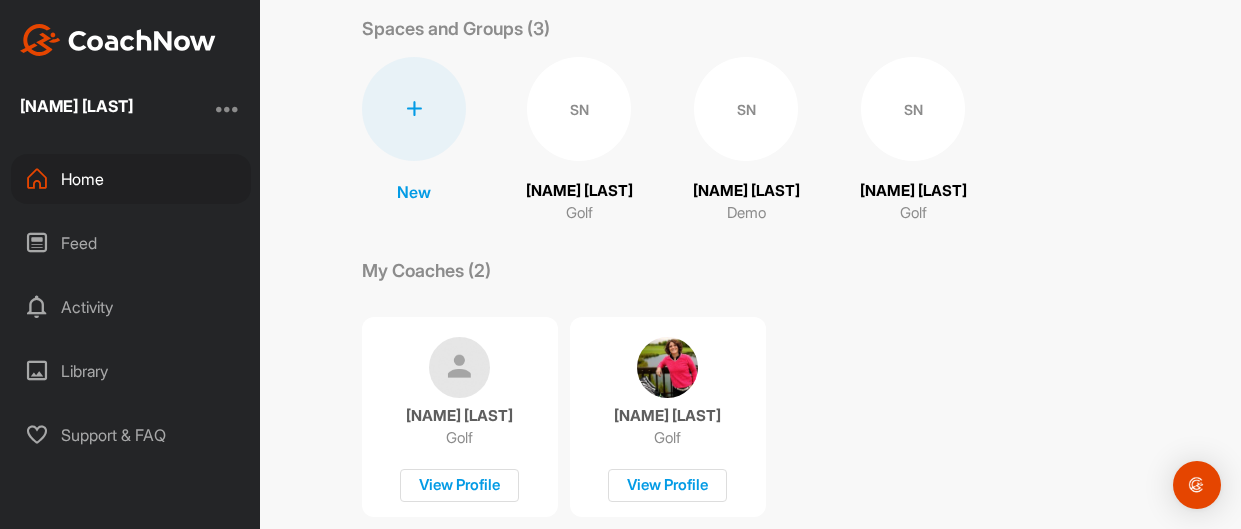 scroll, scrollTop: 50, scrollLeft: 0, axis: vertical 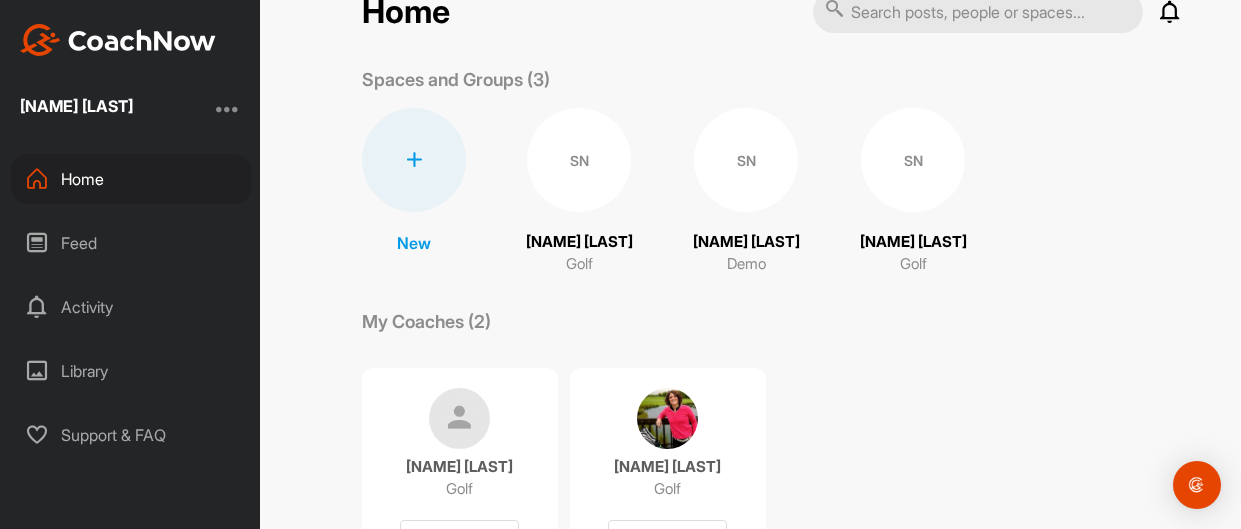 click at bounding box center (667, 418) 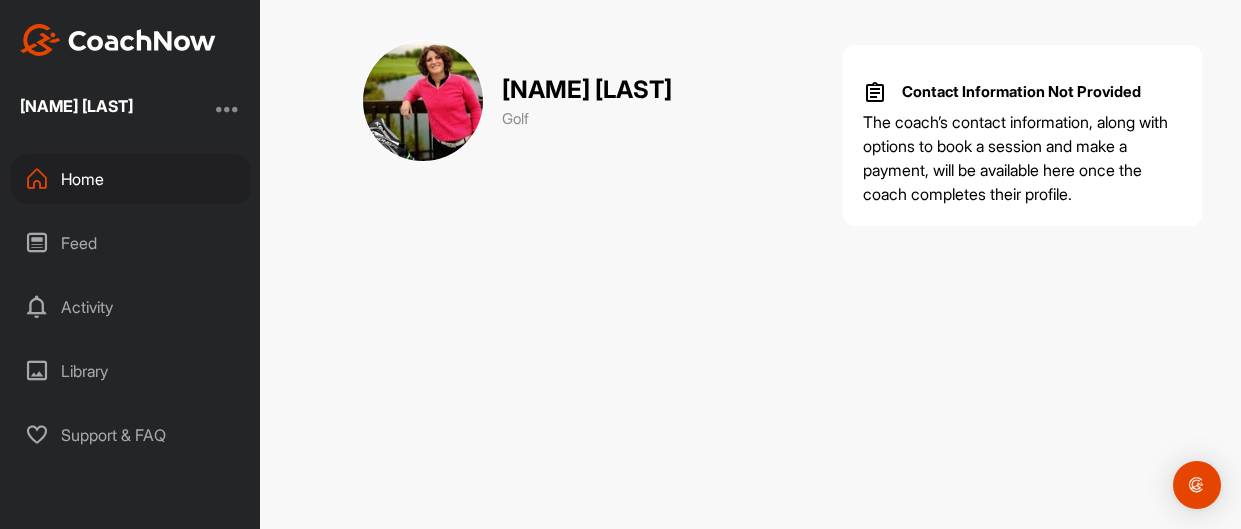 click on "Home" at bounding box center (131, 179) 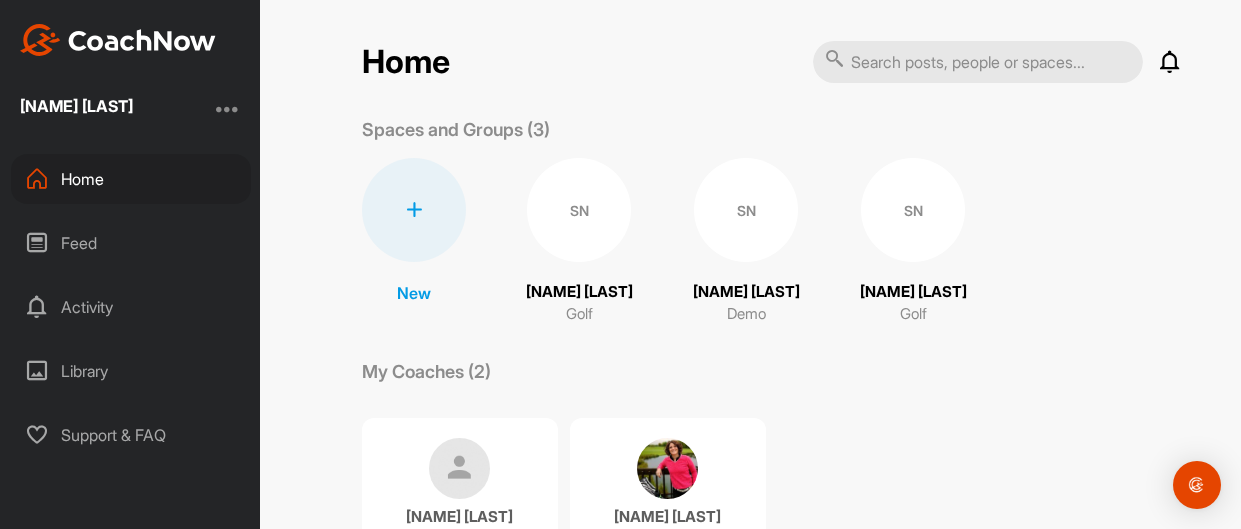 click on "SN" at bounding box center [913, 210] 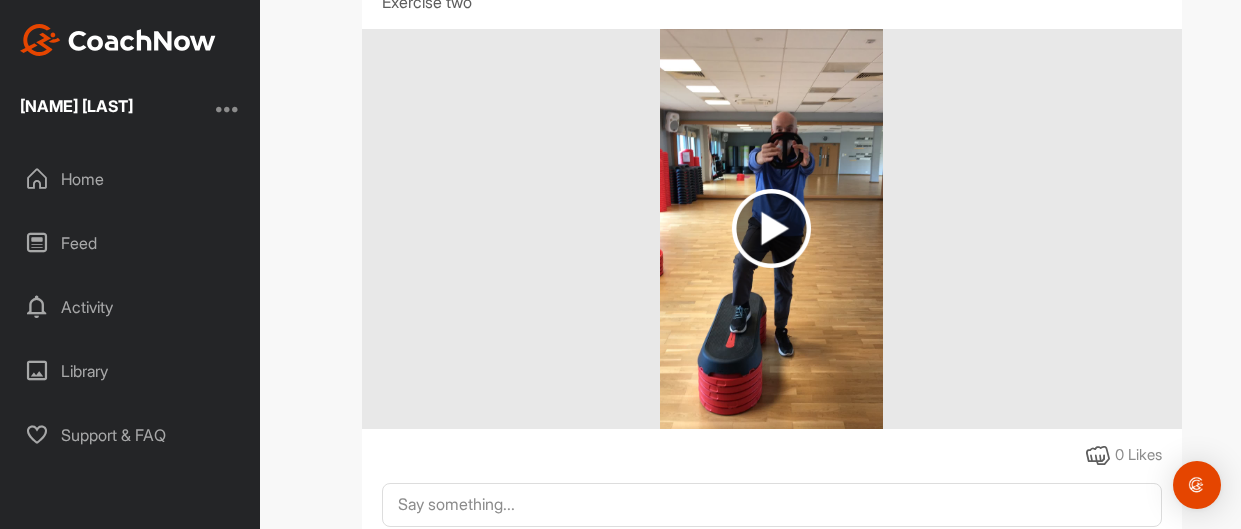 scroll, scrollTop: 3942, scrollLeft: 0, axis: vertical 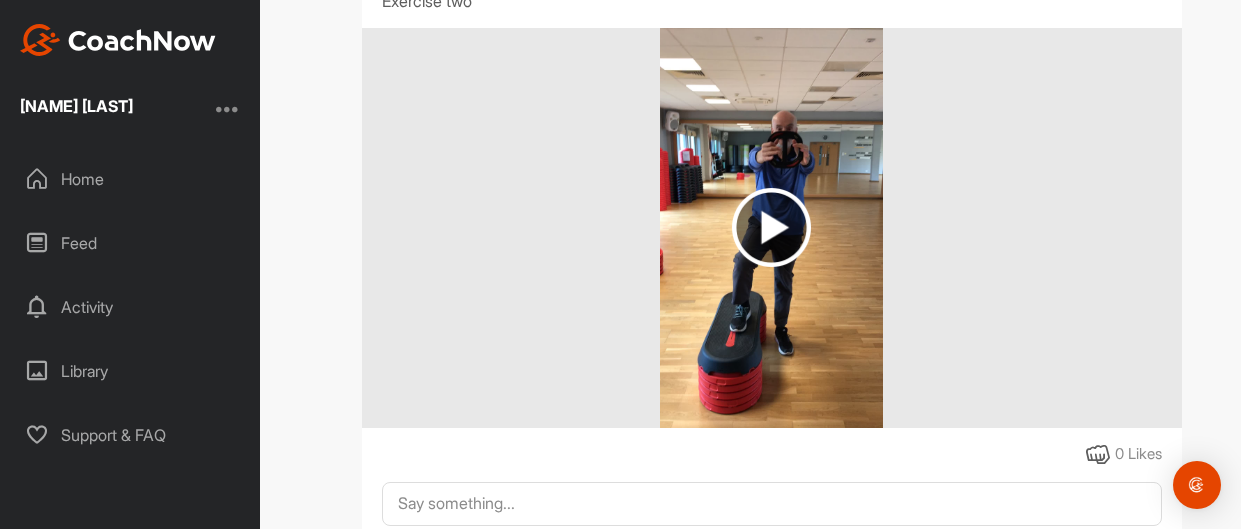 click at bounding box center (771, 227) 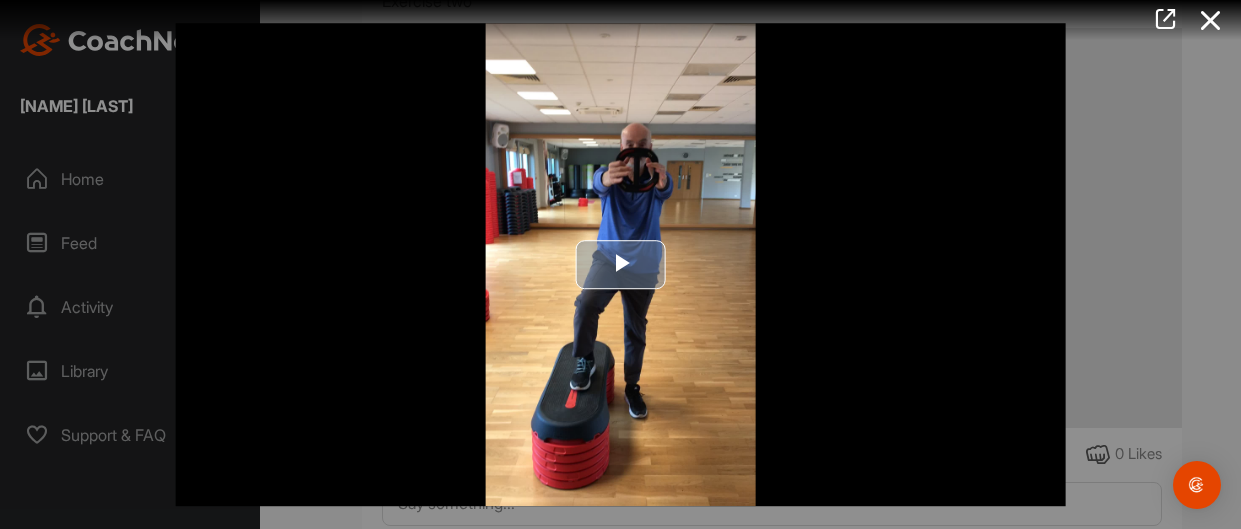click at bounding box center (621, 264) 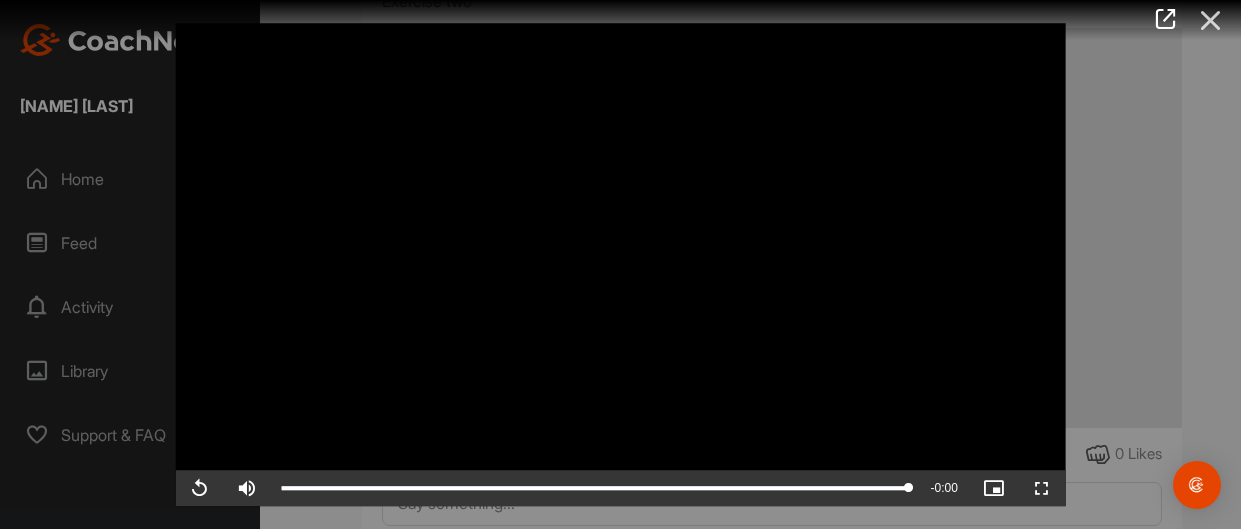 click at bounding box center (1211, 20) 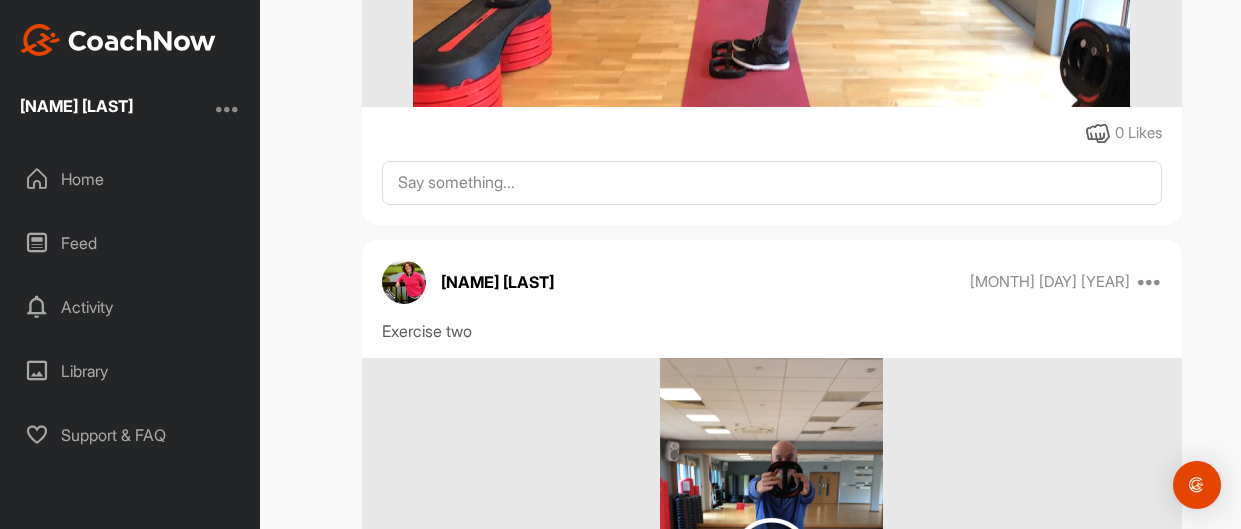 scroll, scrollTop: 3609, scrollLeft: 0, axis: vertical 